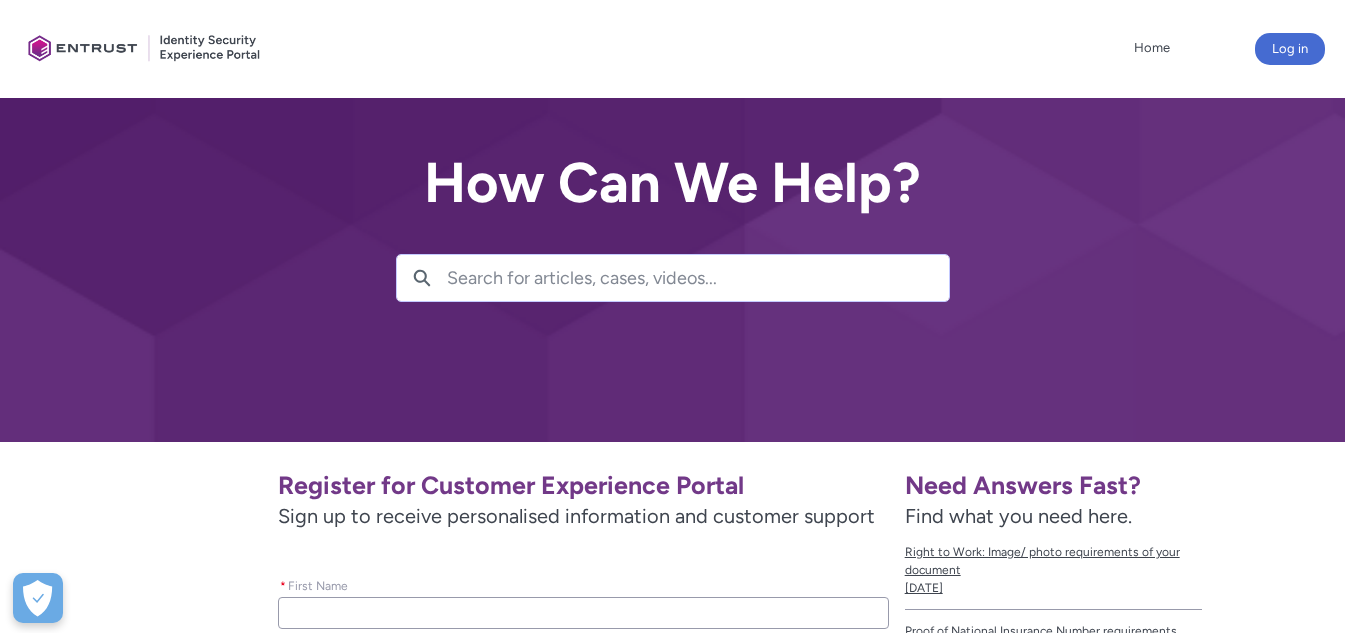 scroll, scrollTop: 0, scrollLeft: 0, axis: both 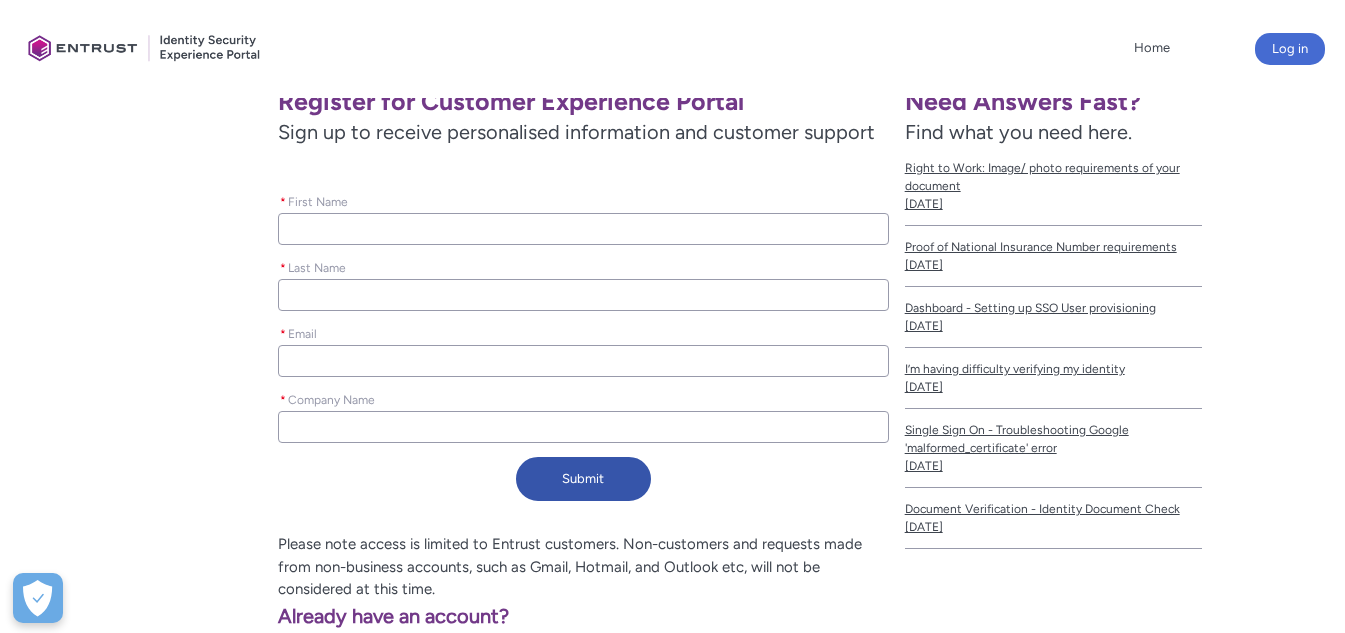 click on "* First Name" at bounding box center (583, 229) 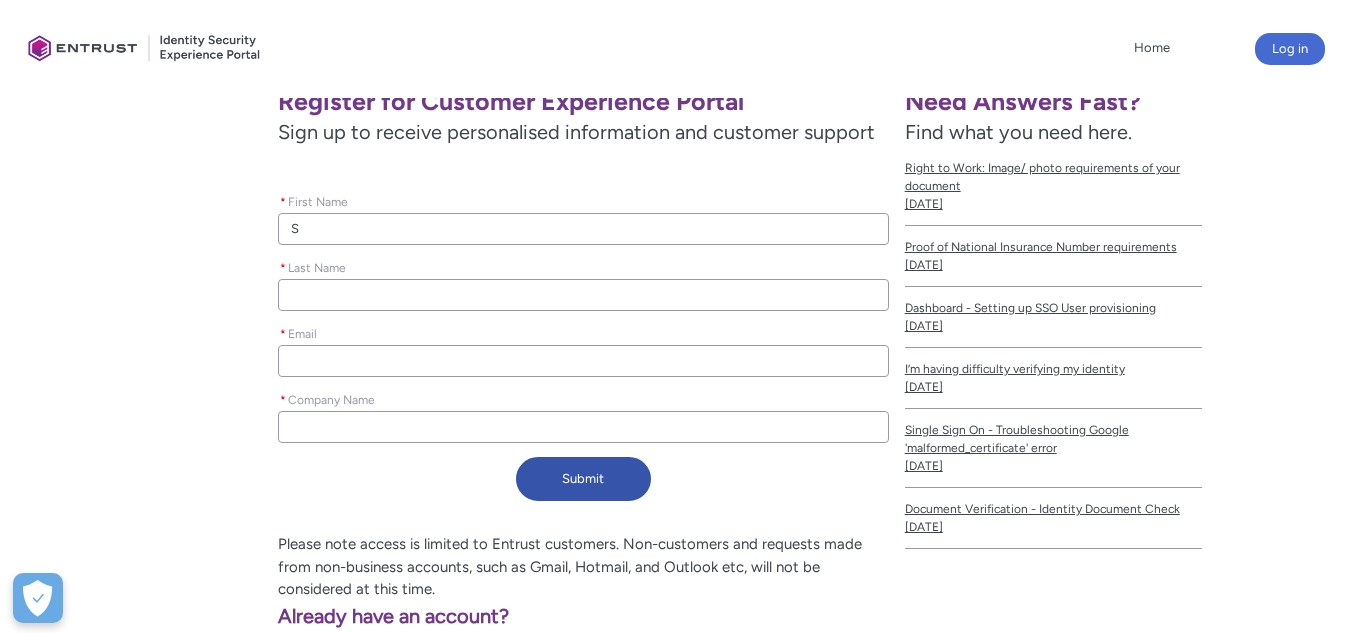 type on "Sh" 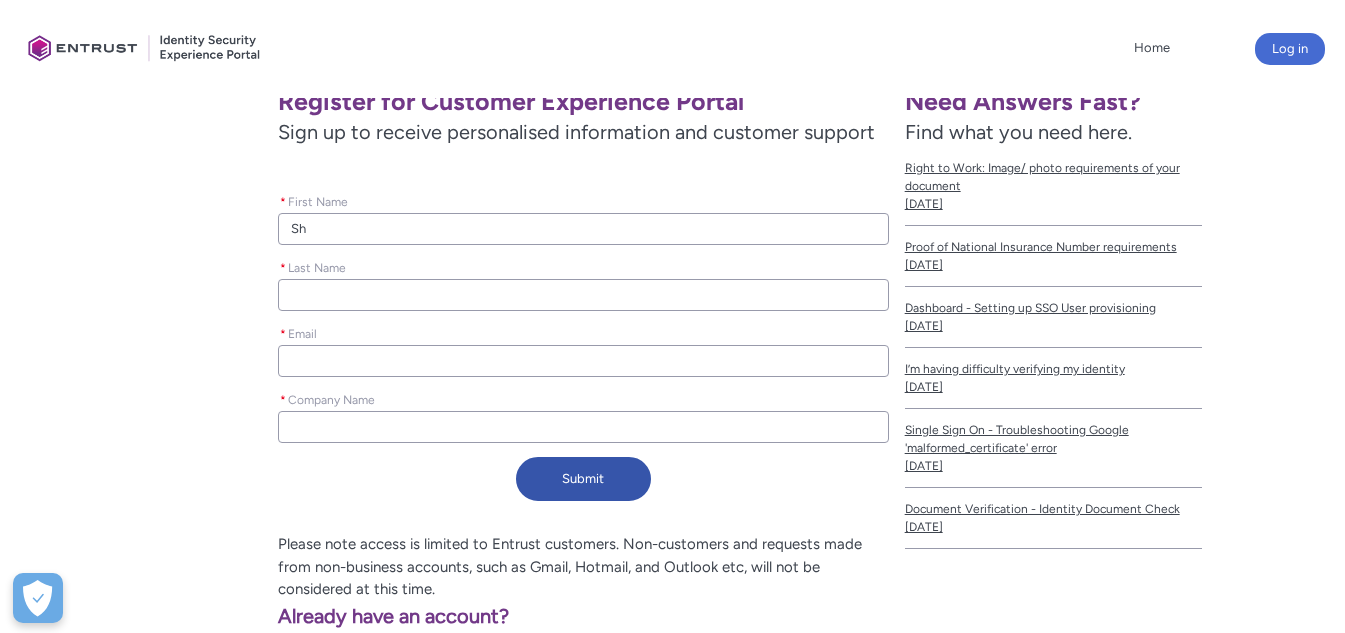 type on "[NAME]" 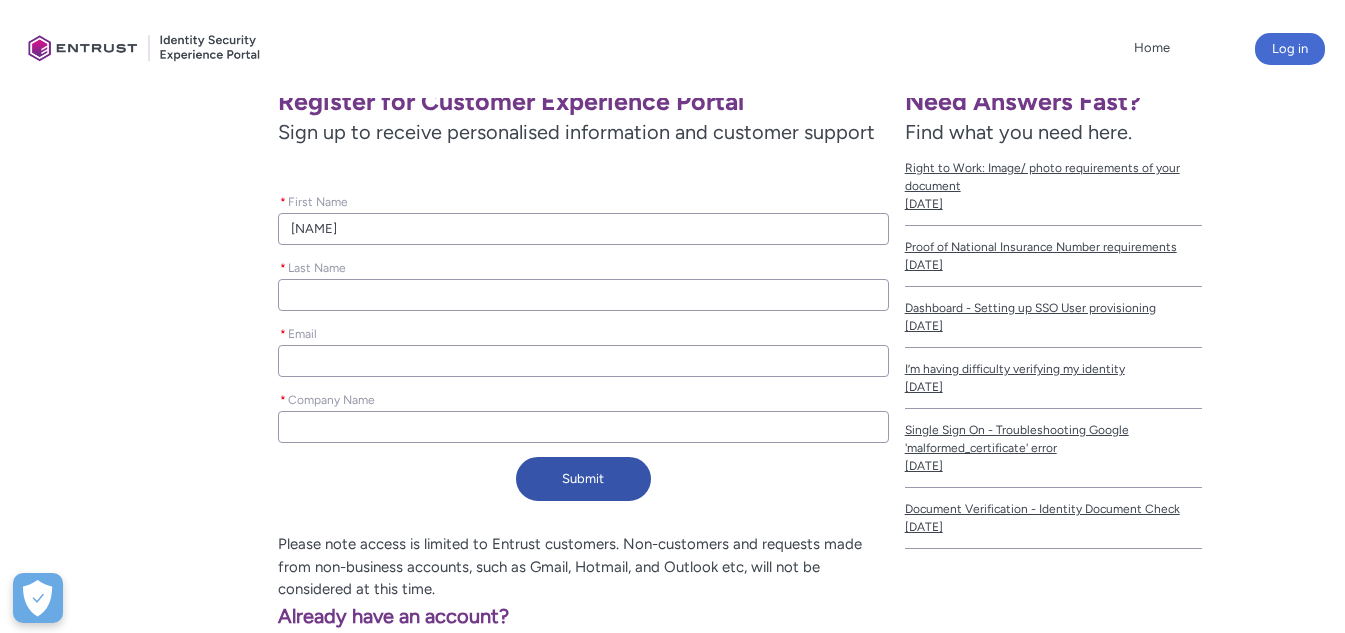 type on "[NAME]" 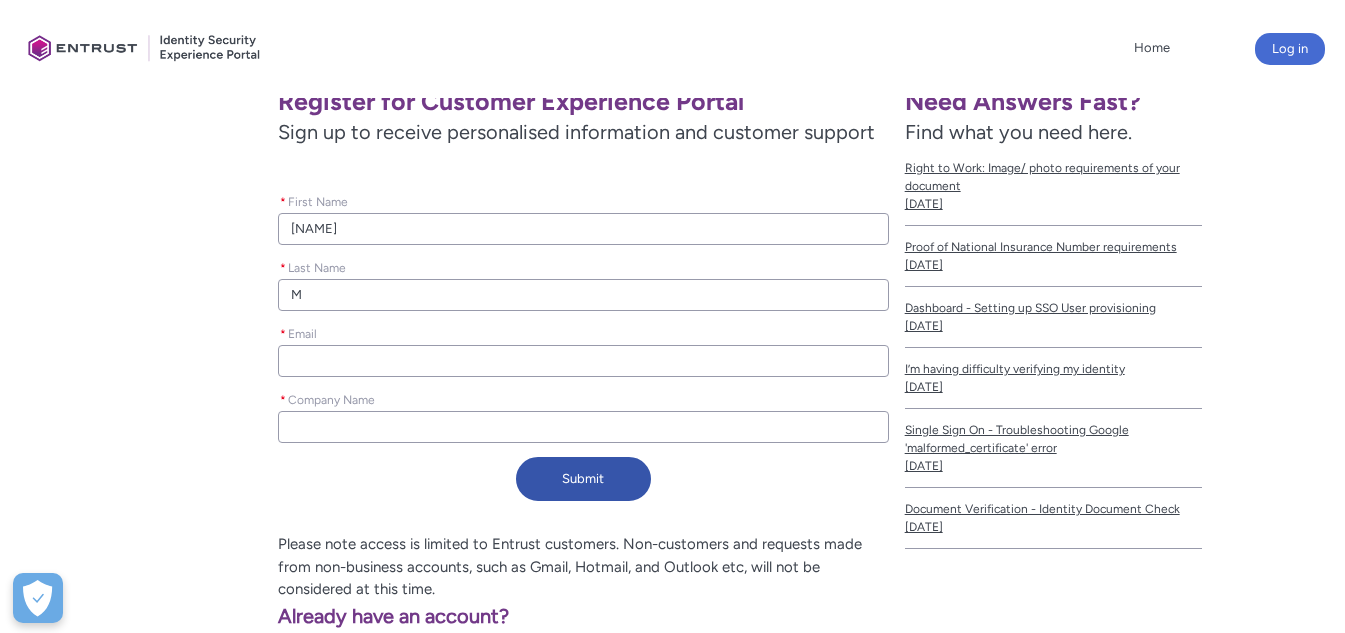 type on "[NAME]" 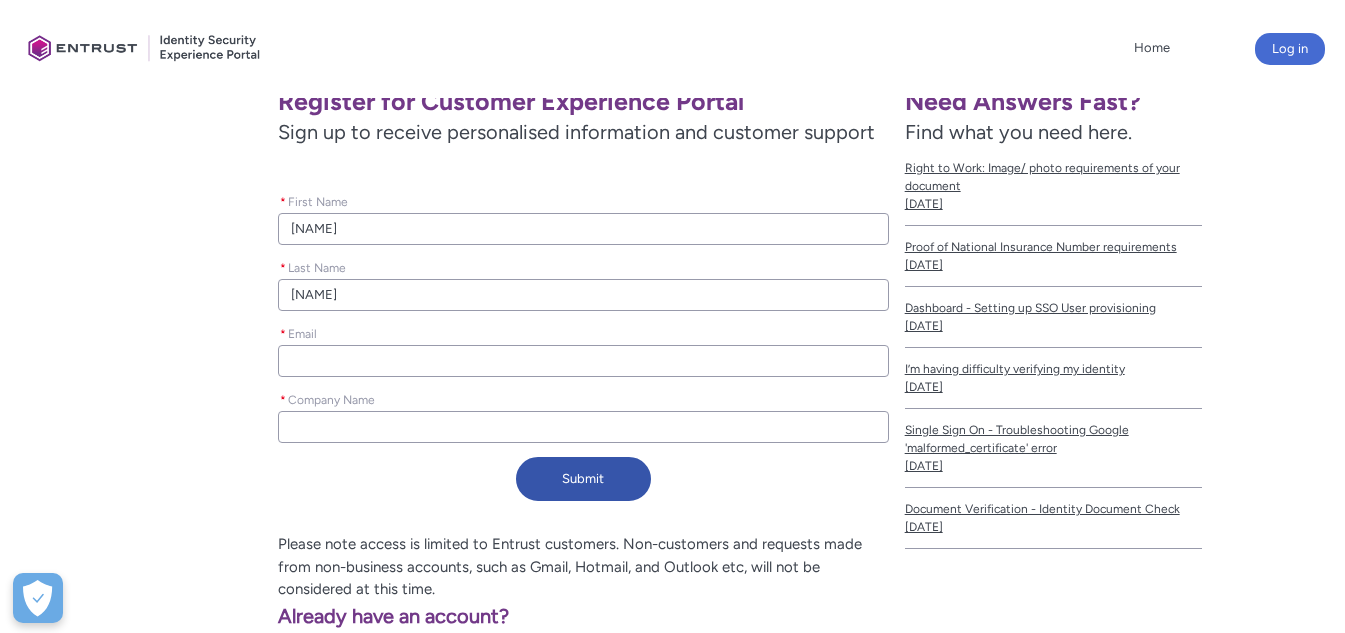 type on "[NAME]" 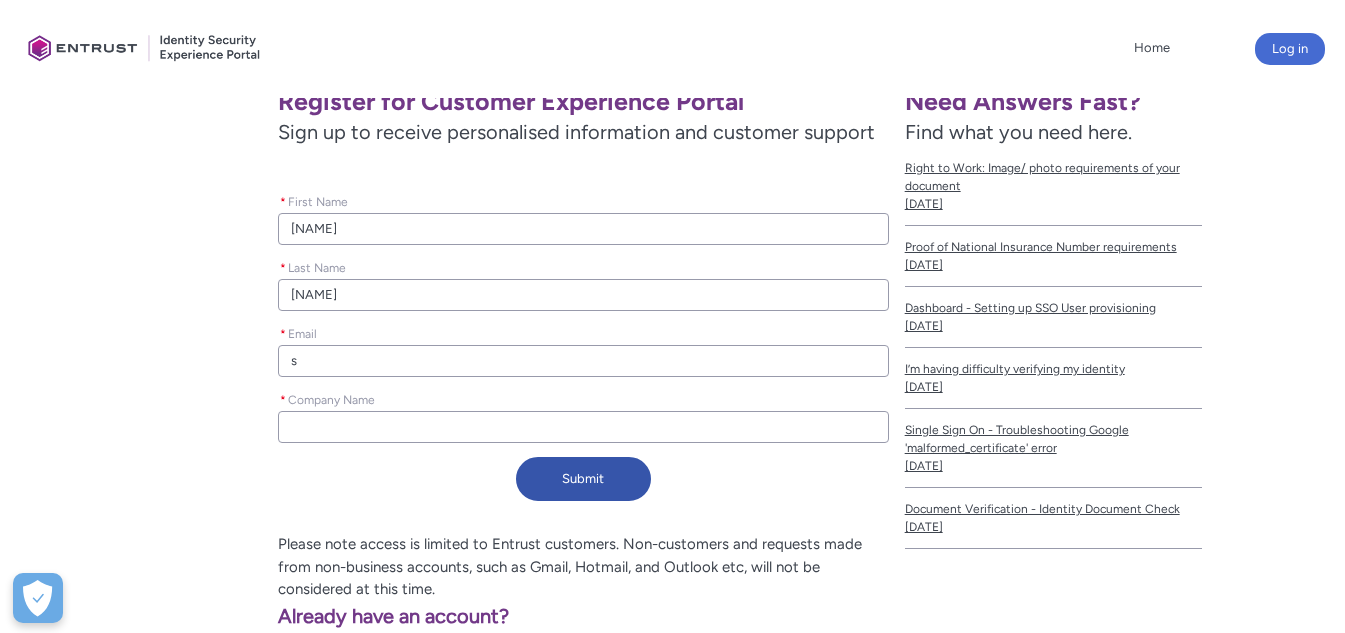 type on "[NAME]" 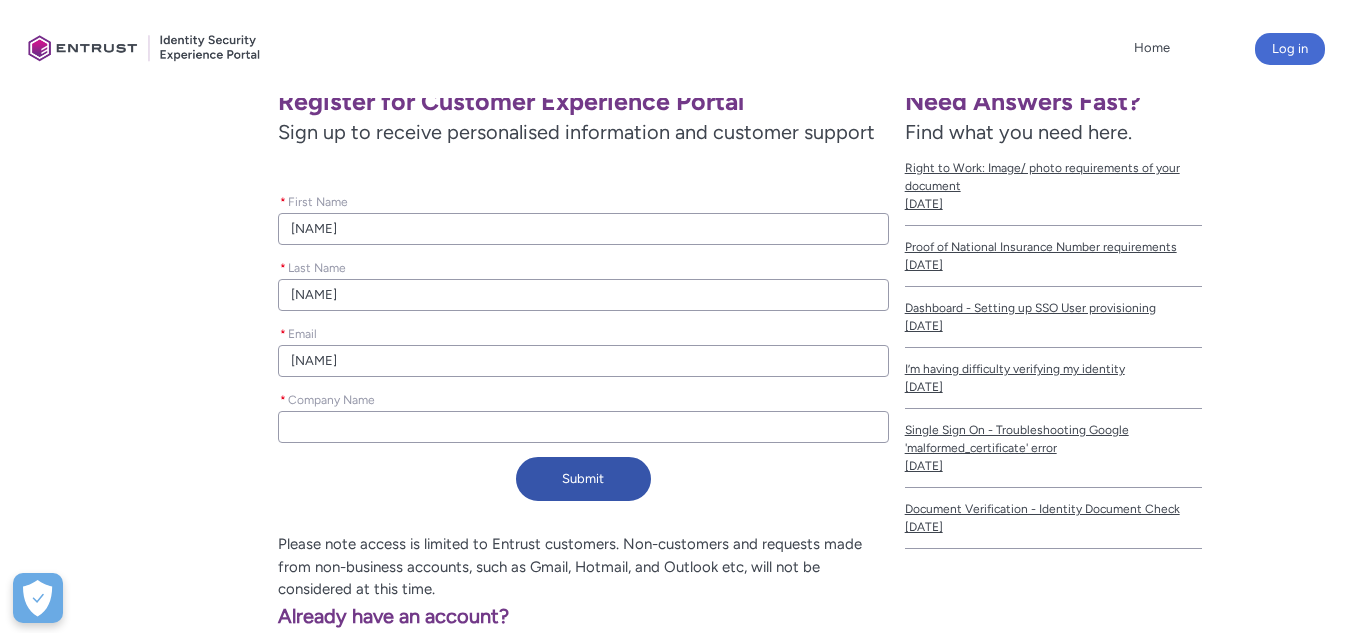 type on "[NAME]" 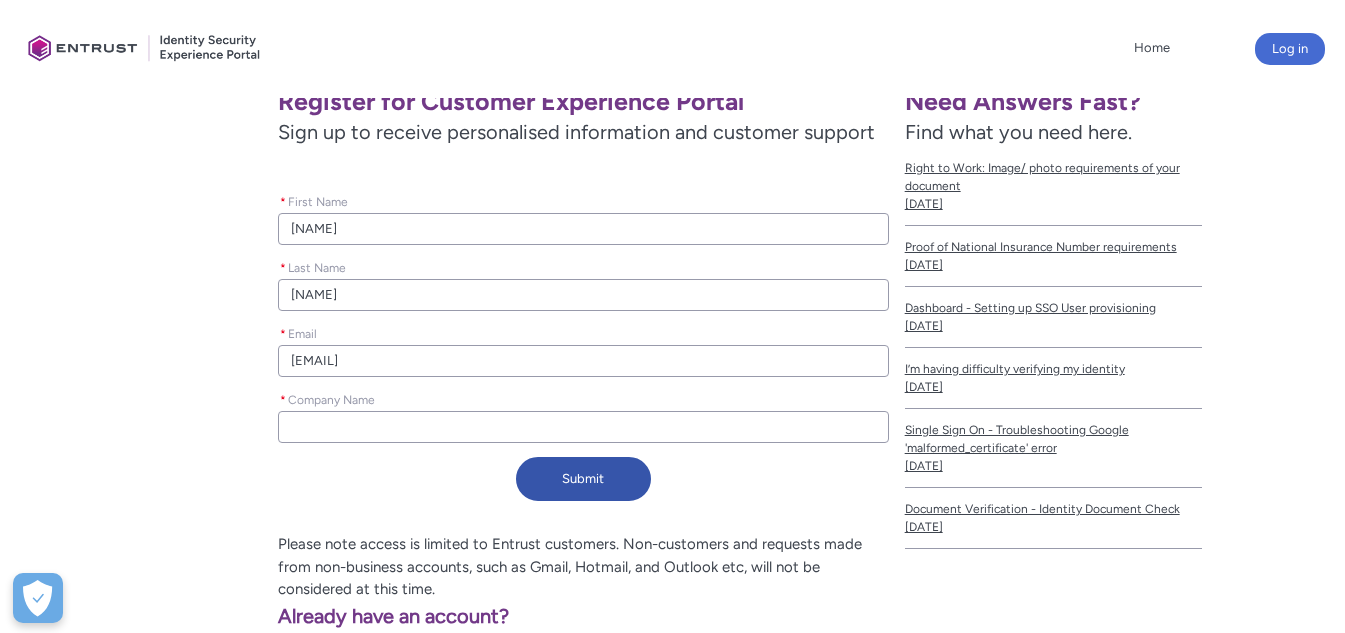 type on "[EMAIL]" 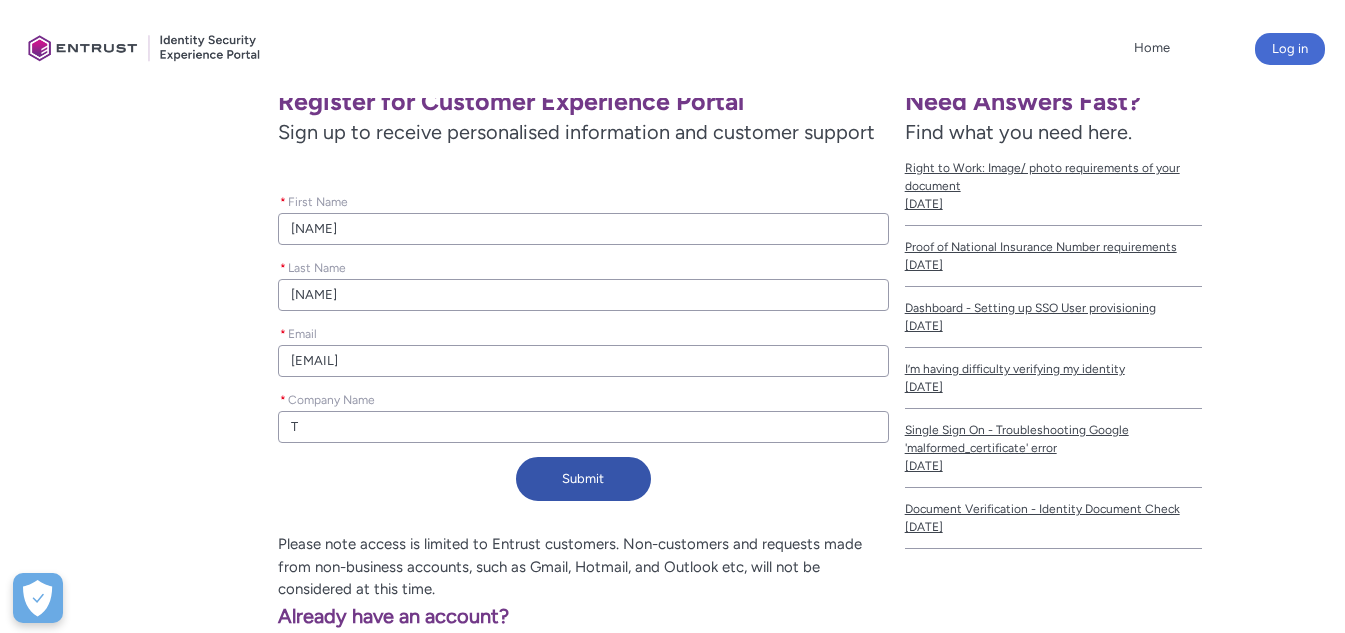 type on "Ti" 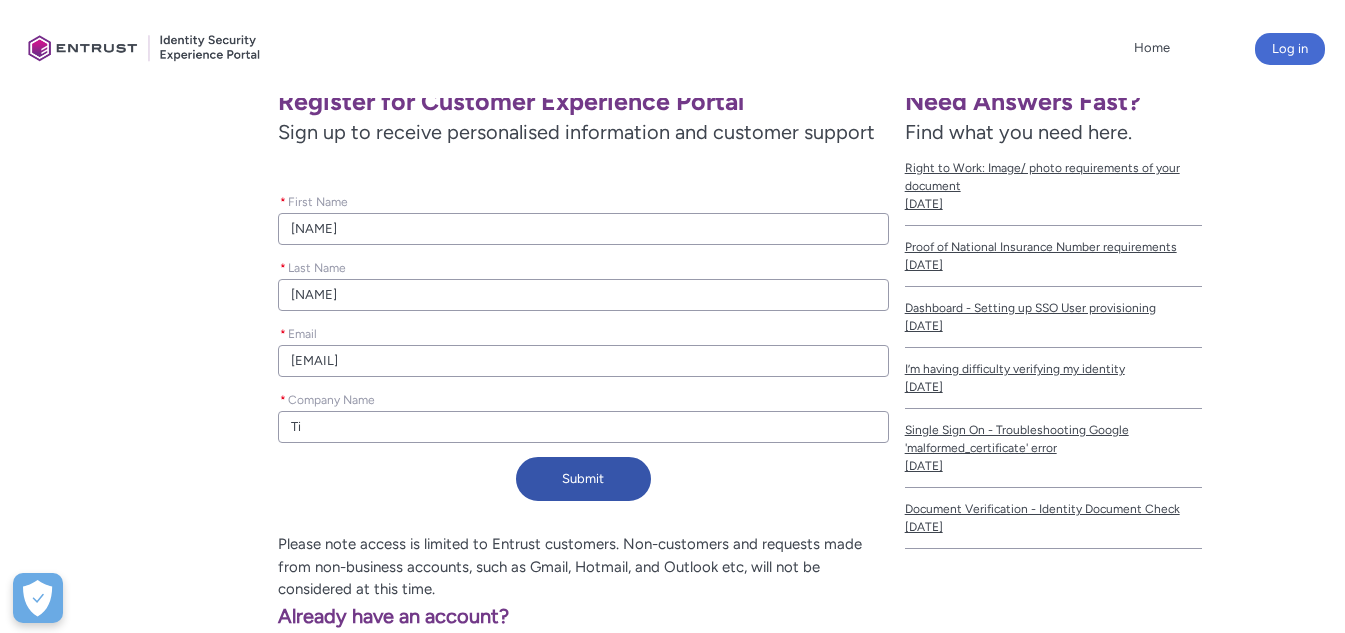 type on "Tiq" 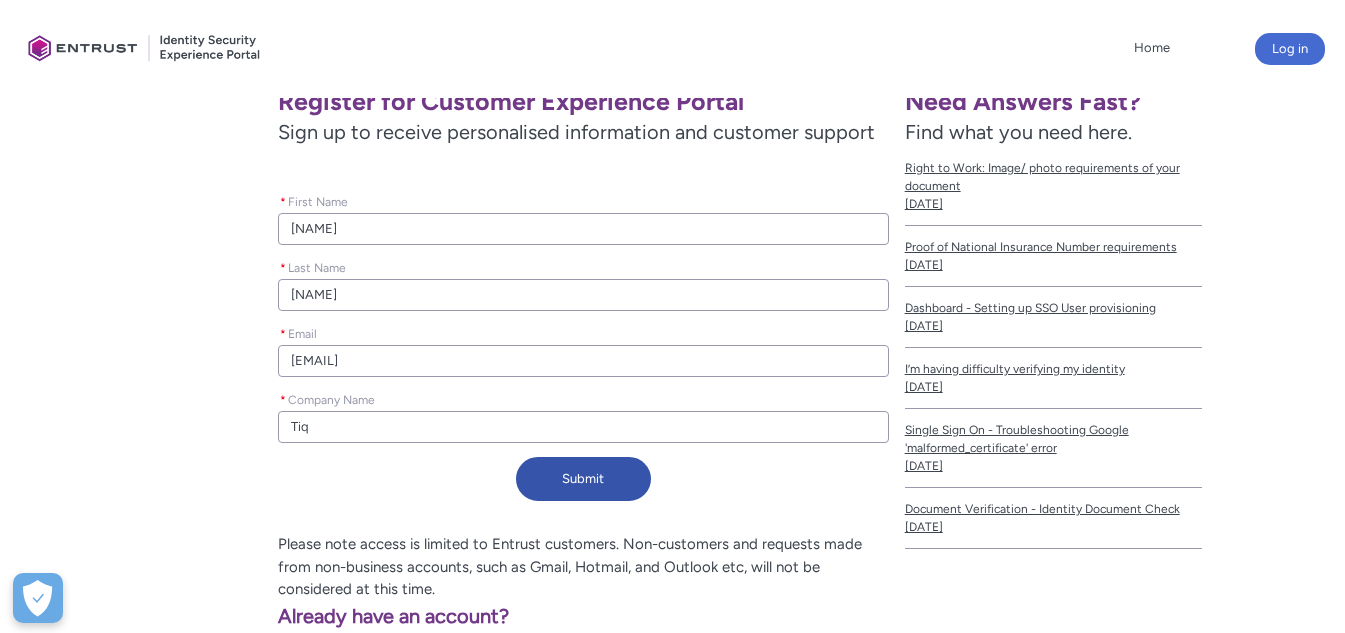 type on "Tiqs" 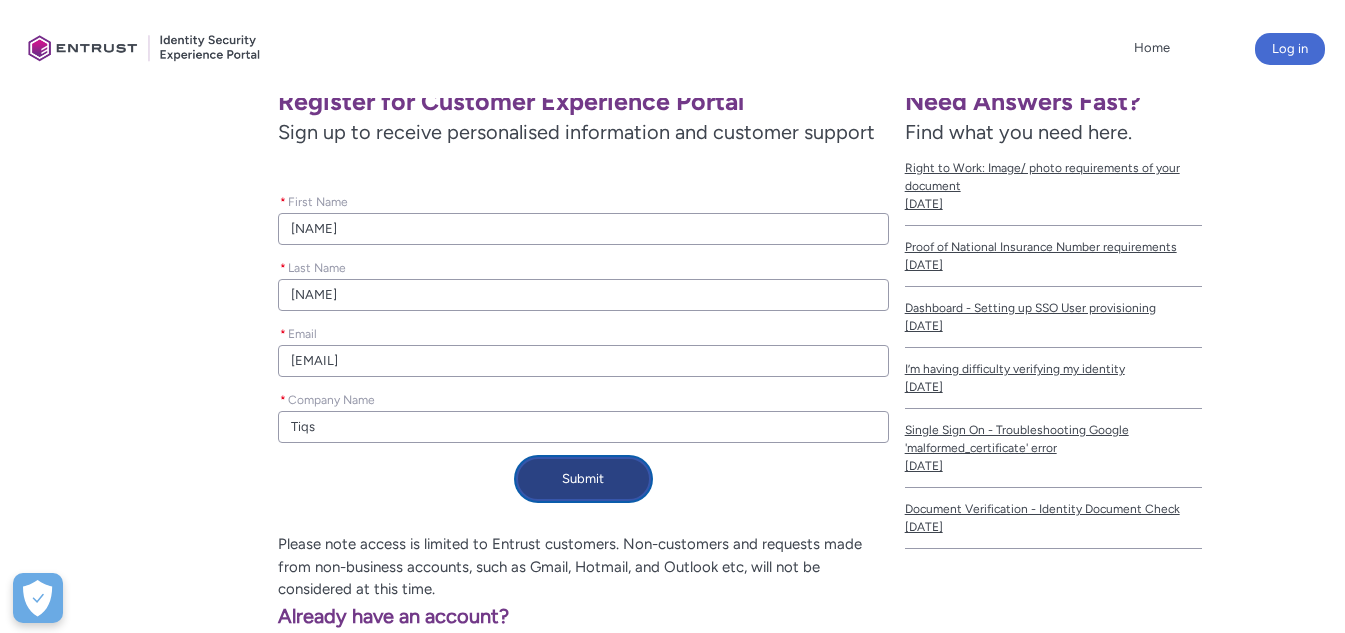 click on "Submit" at bounding box center [583, 479] 